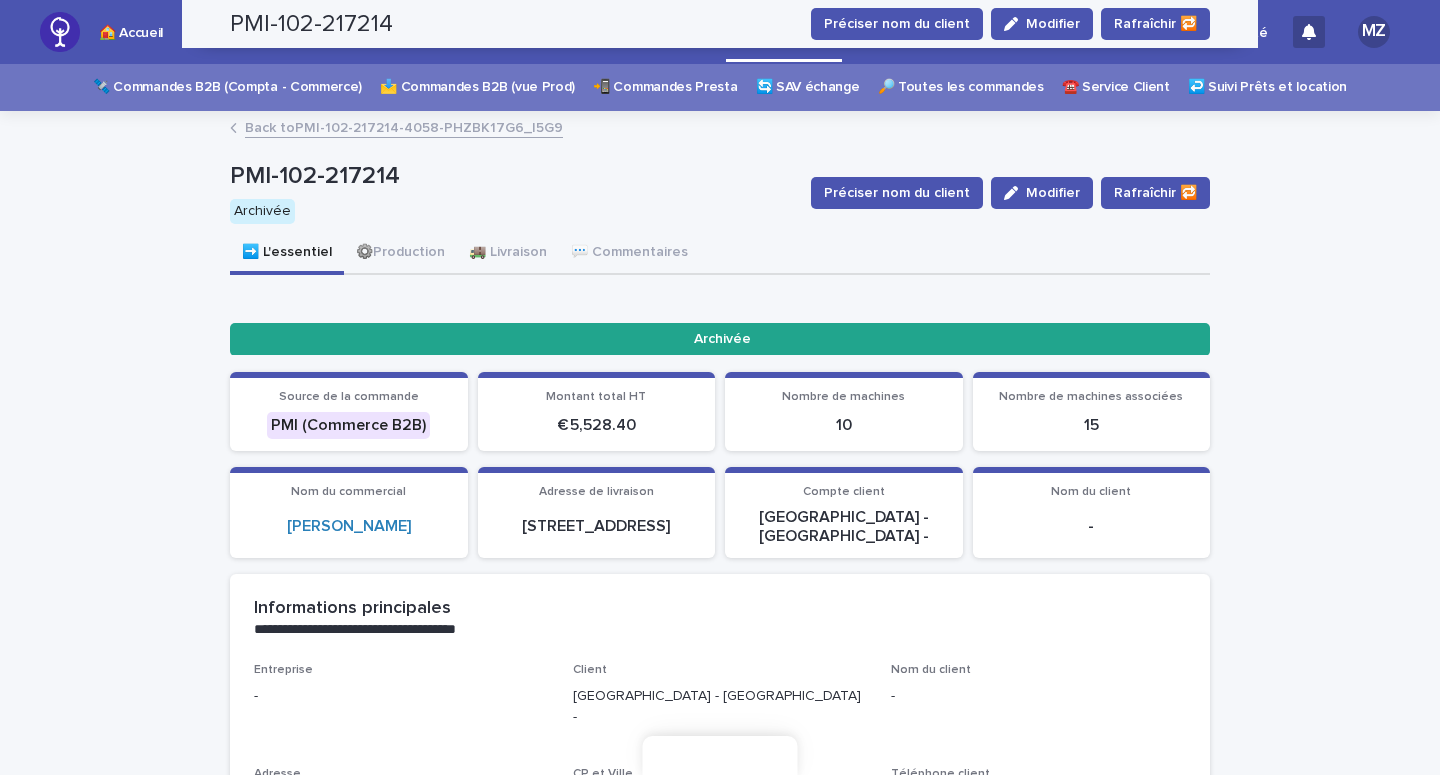 scroll, scrollTop: 0, scrollLeft: 0, axis: both 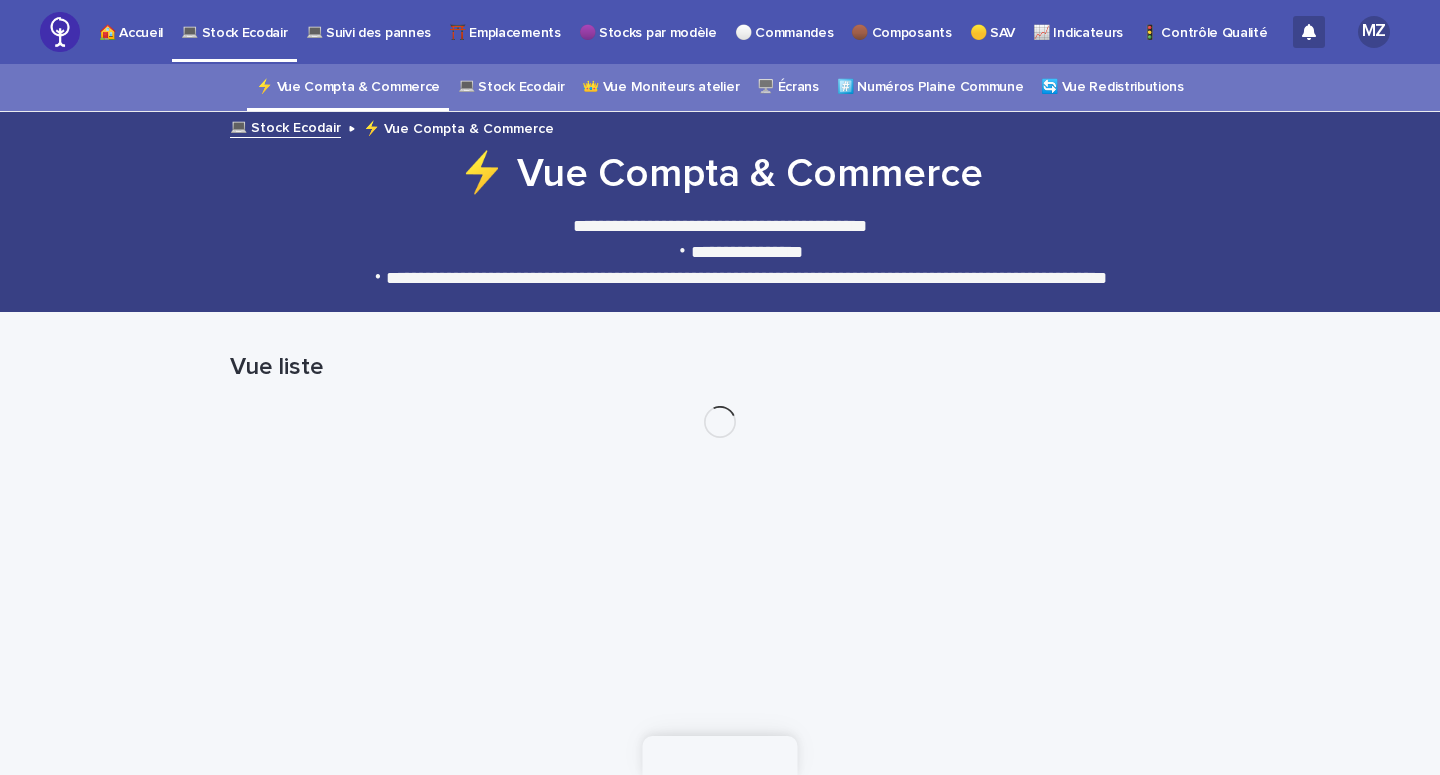 click on "💻 Stock Ecodair" at bounding box center [511, 87] 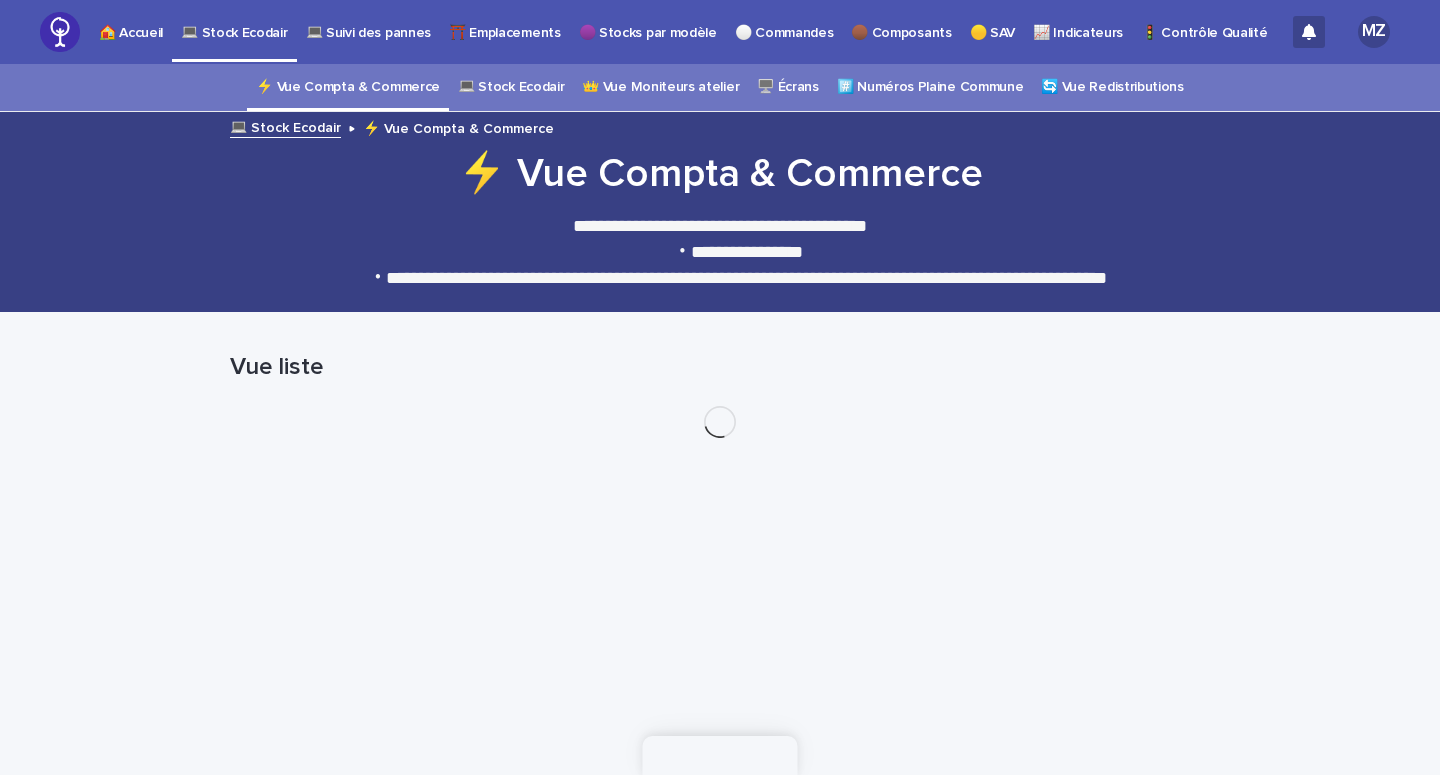 scroll, scrollTop: 0, scrollLeft: 0, axis: both 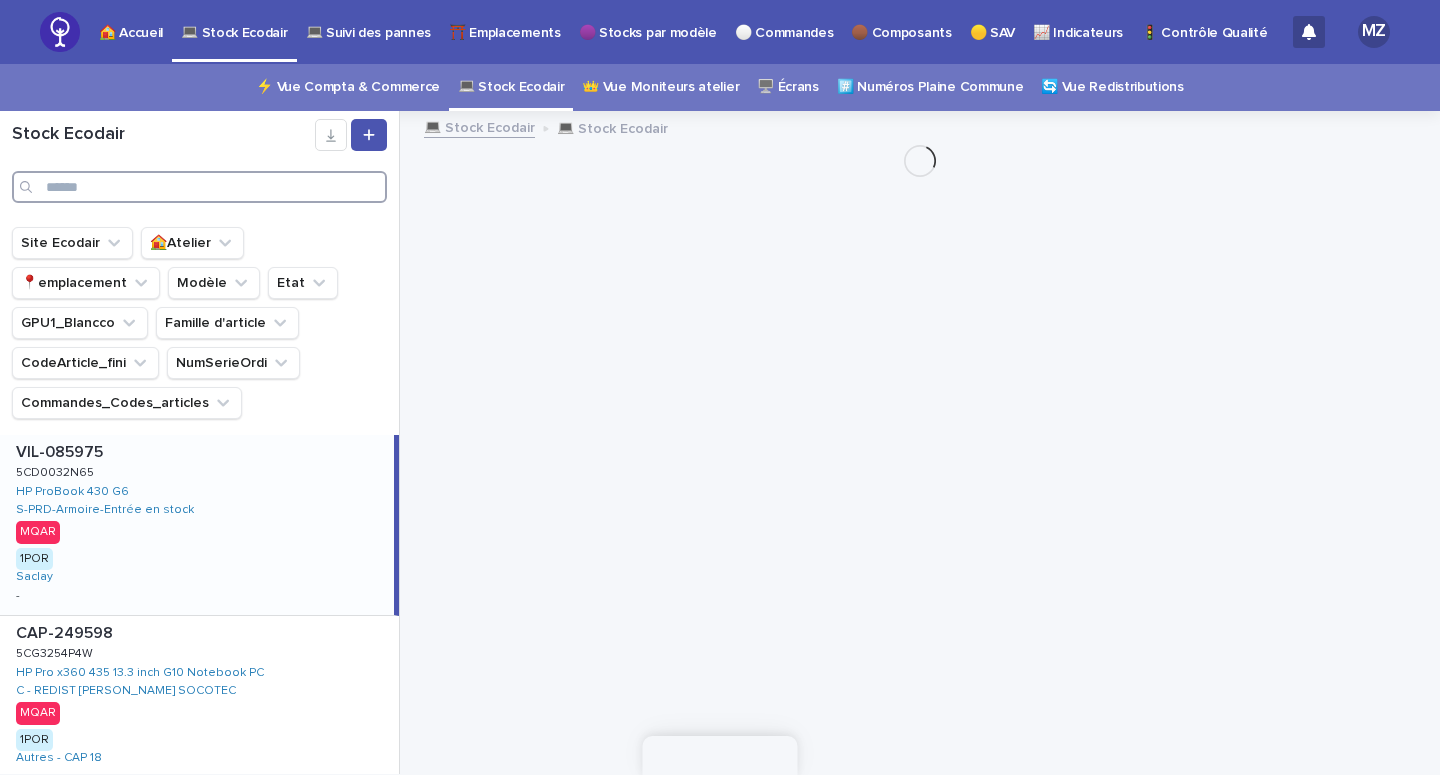 click at bounding box center [199, 187] 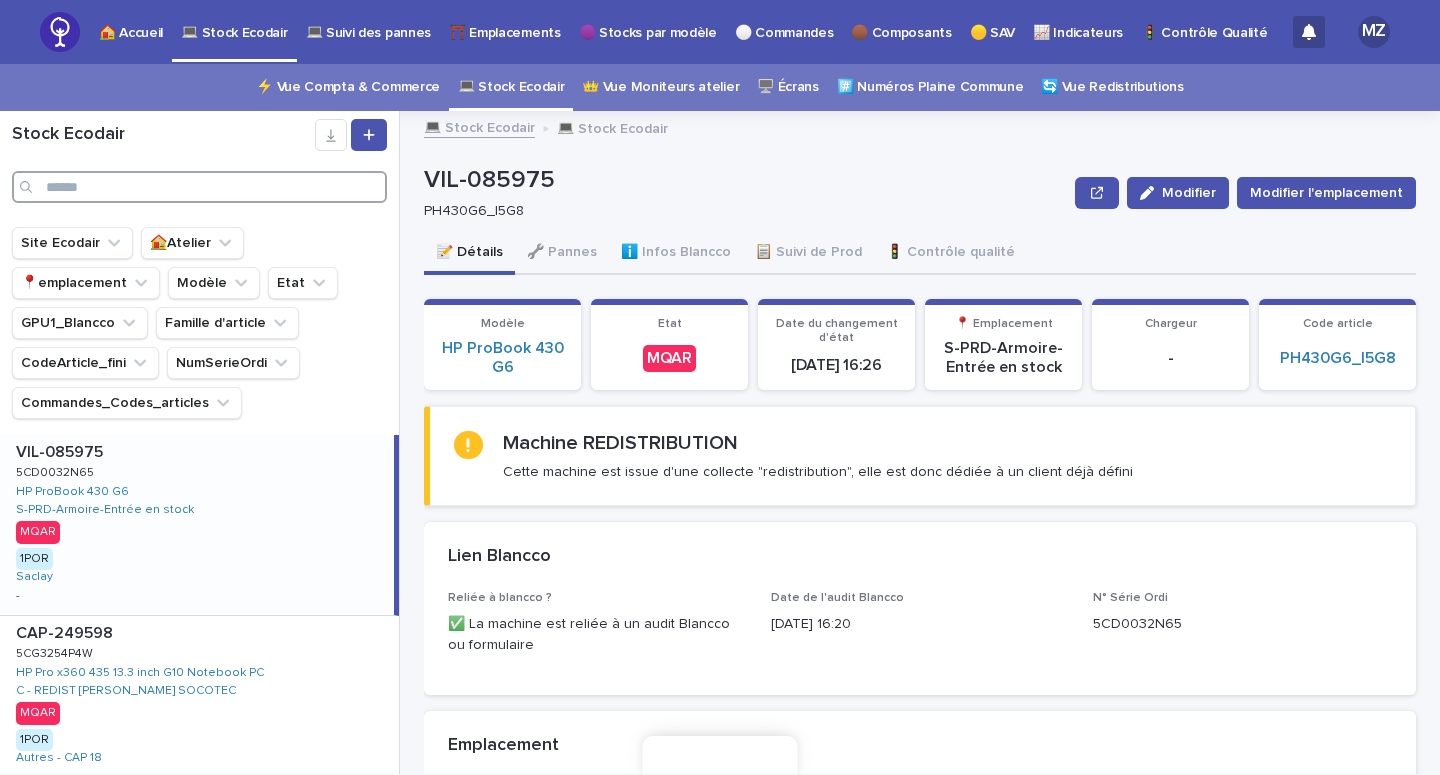 click at bounding box center [199, 187] 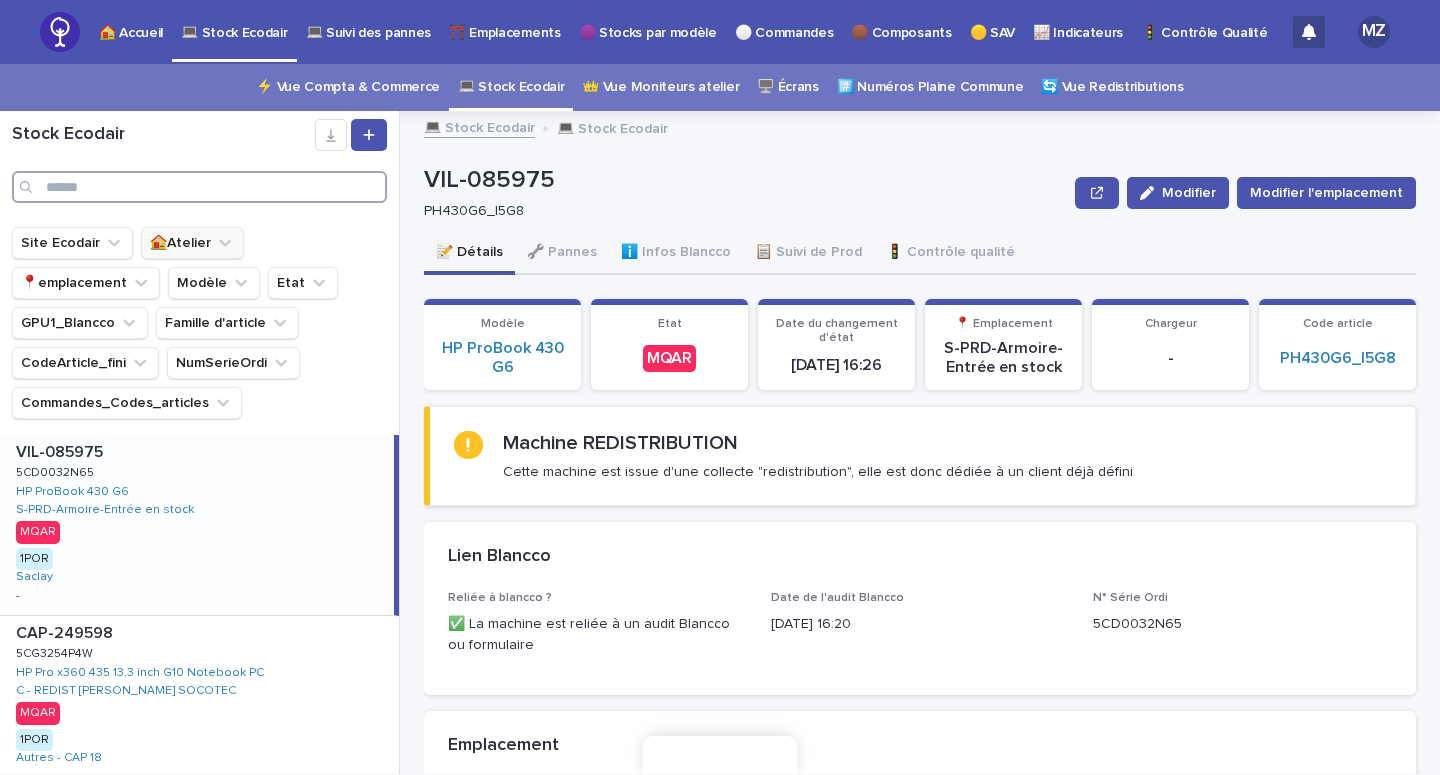 paste on "**********" 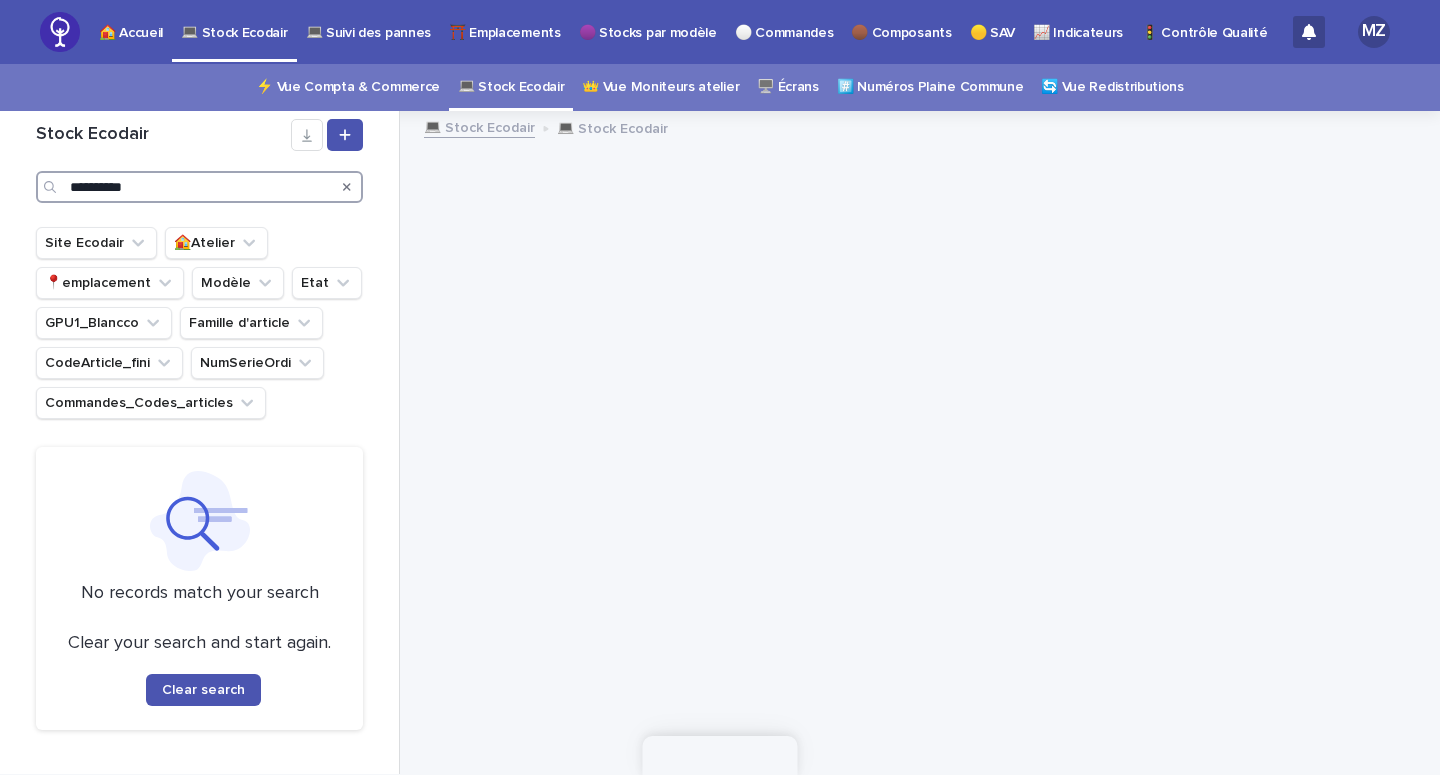 click on "**********" at bounding box center [199, 187] 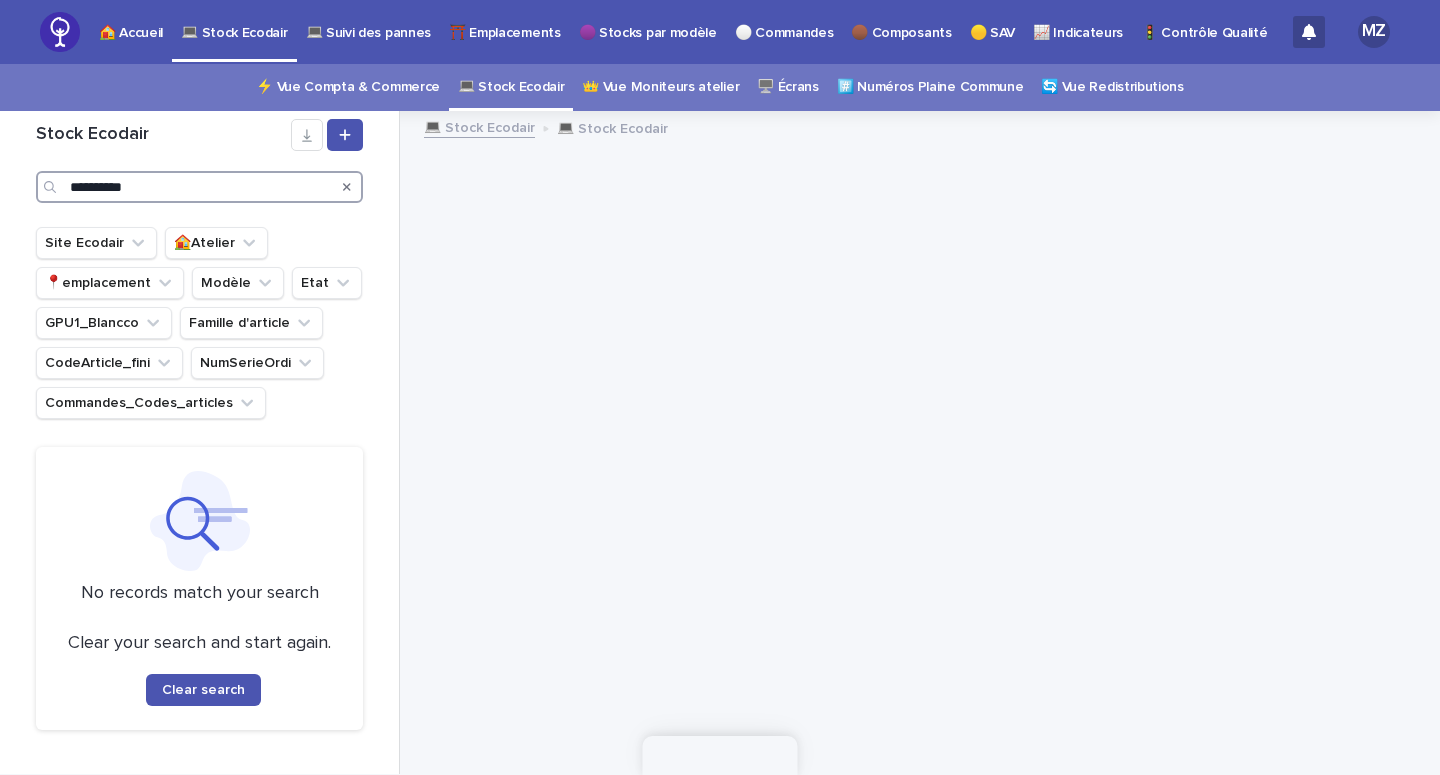 type on "**********" 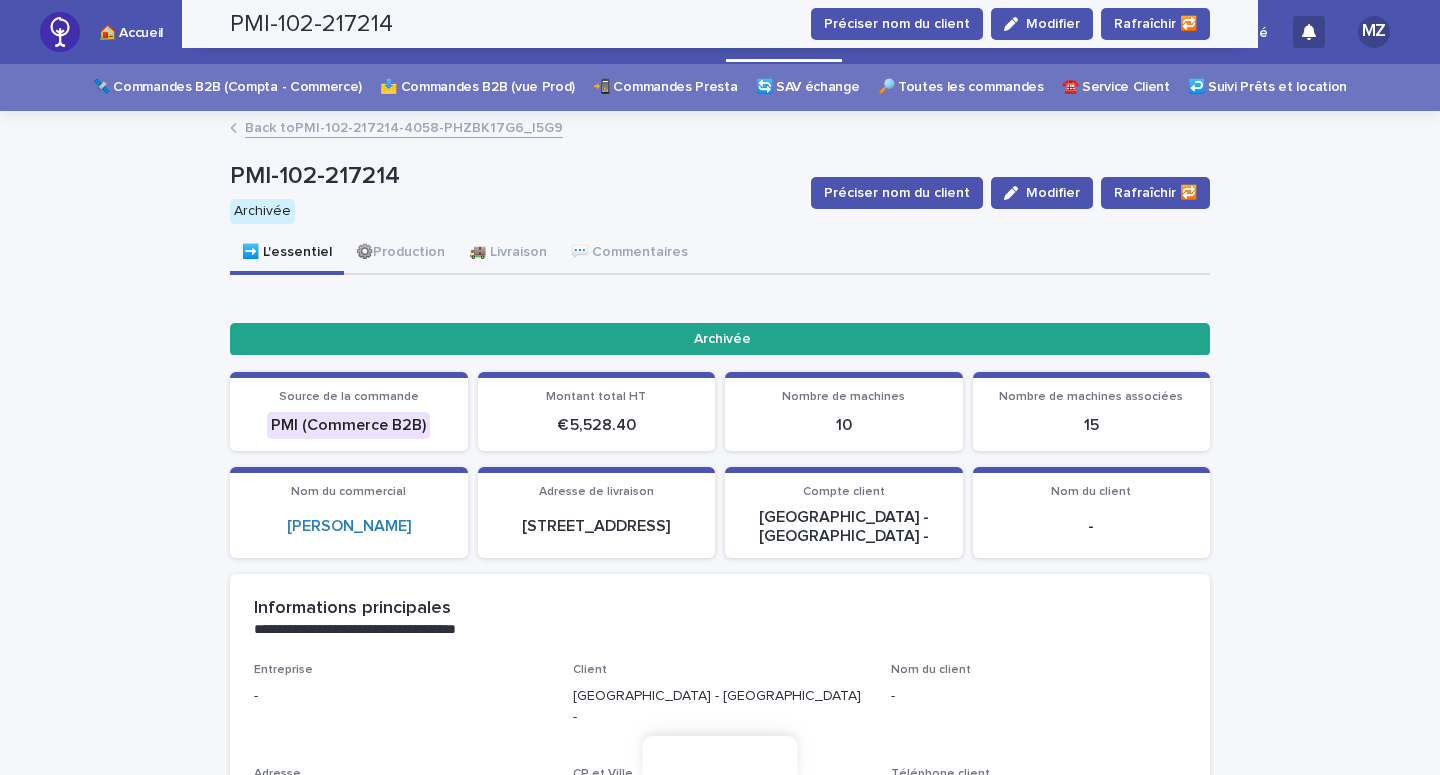 scroll, scrollTop: 0, scrollLeft: 0, axis: both 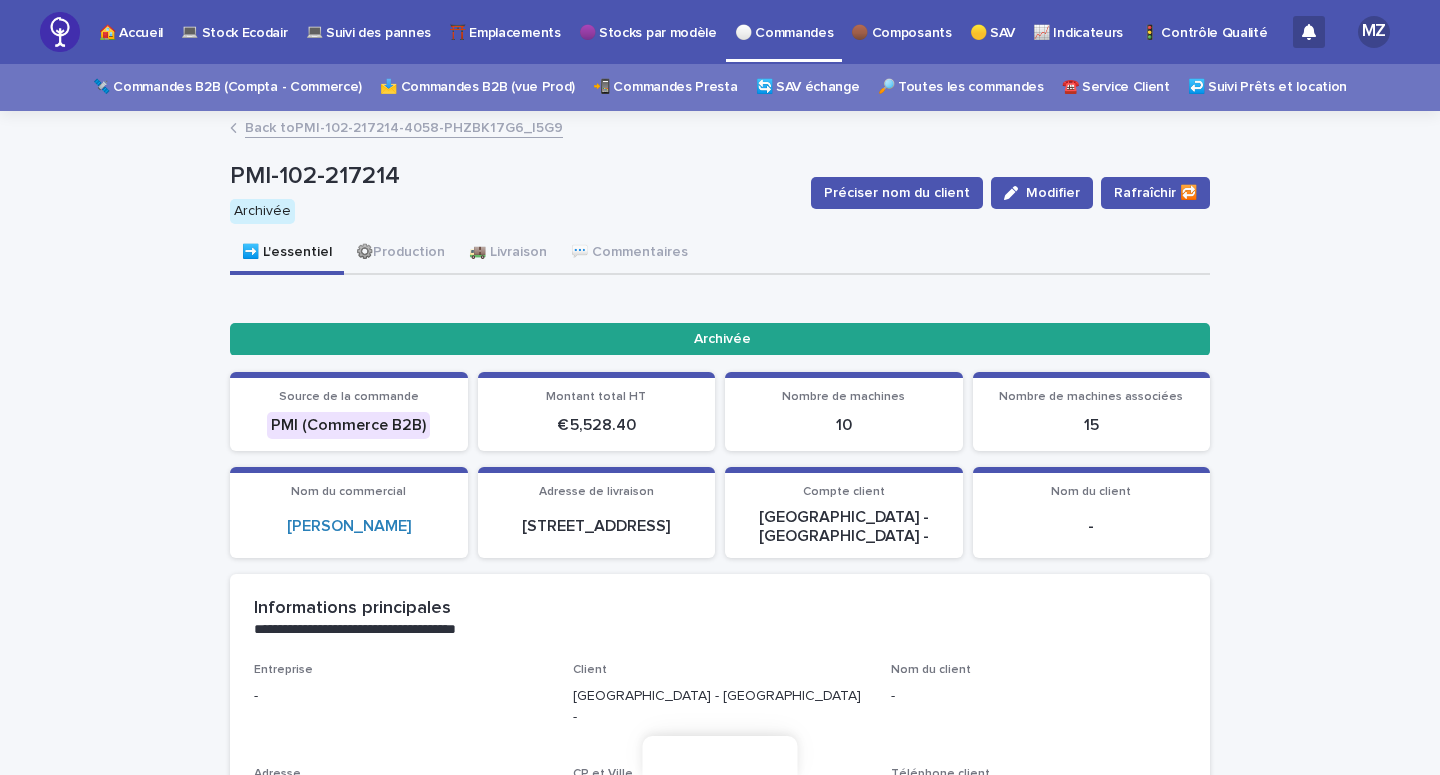 click on "🟡 SAV" at bounding box center (992, 21) 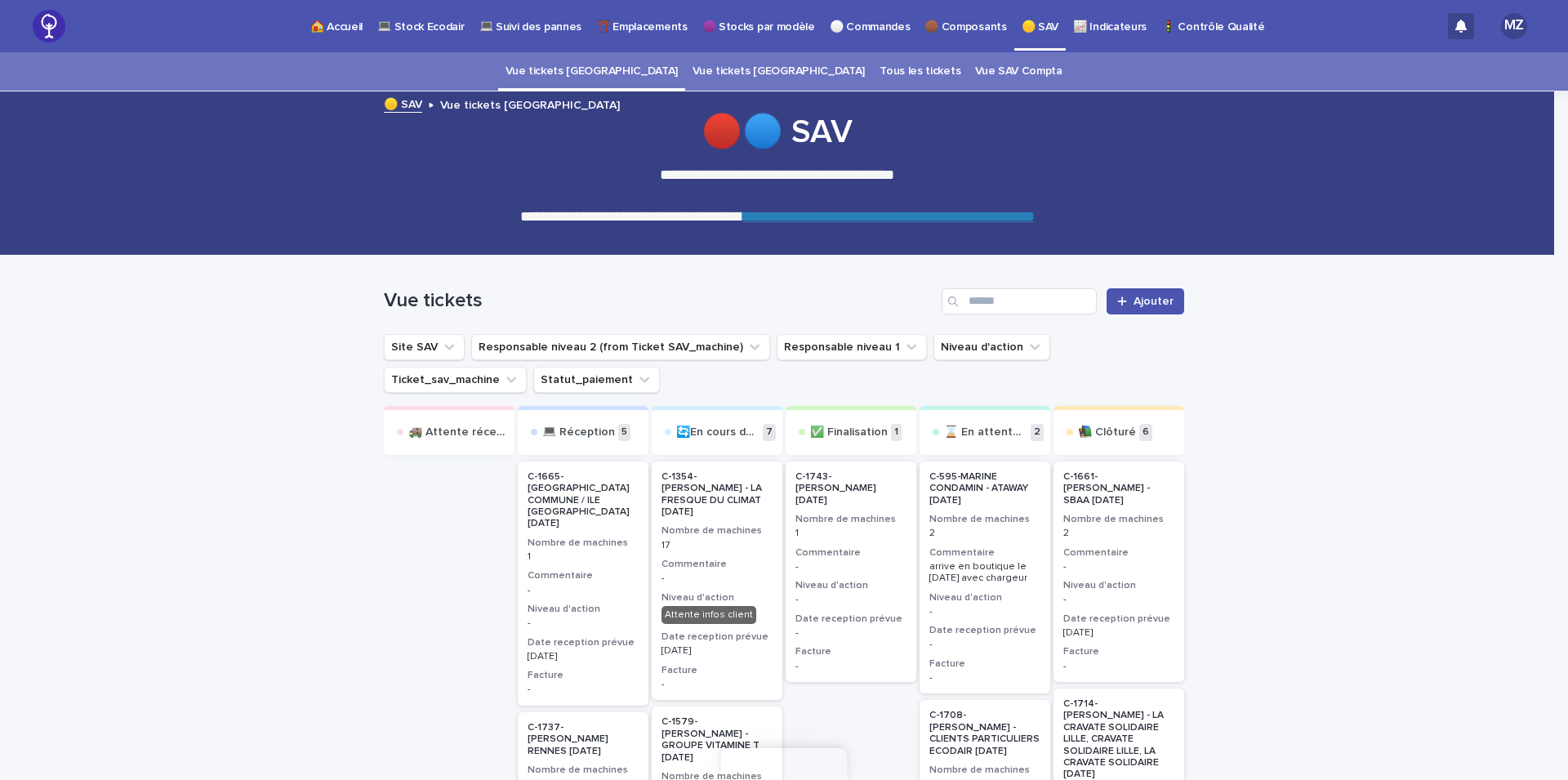 click on "💻 Stock Ecodair" at bounding box center (421, 17) 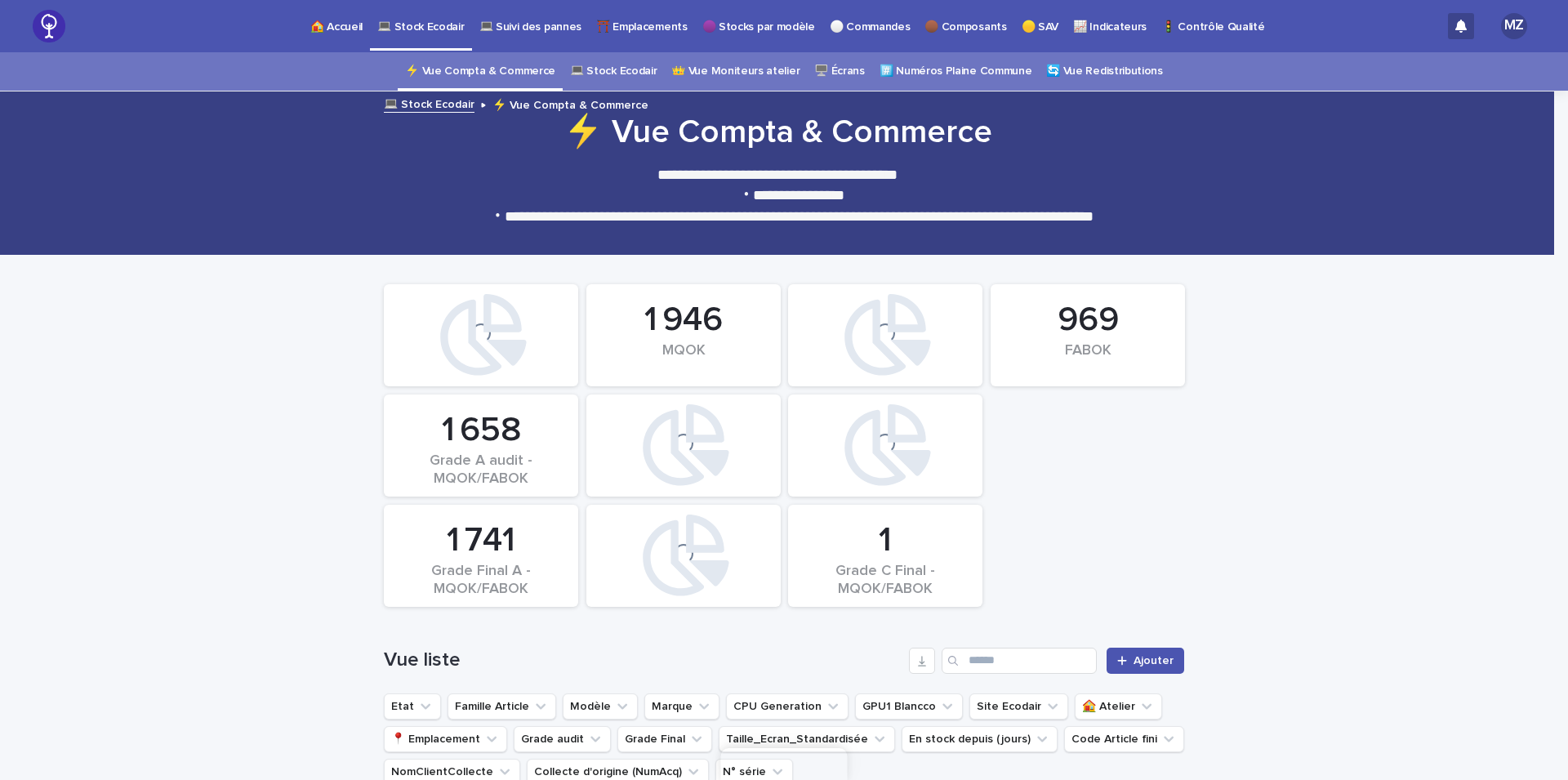click on "💻 Stock Ecodair" at bounding box center (613, 71) 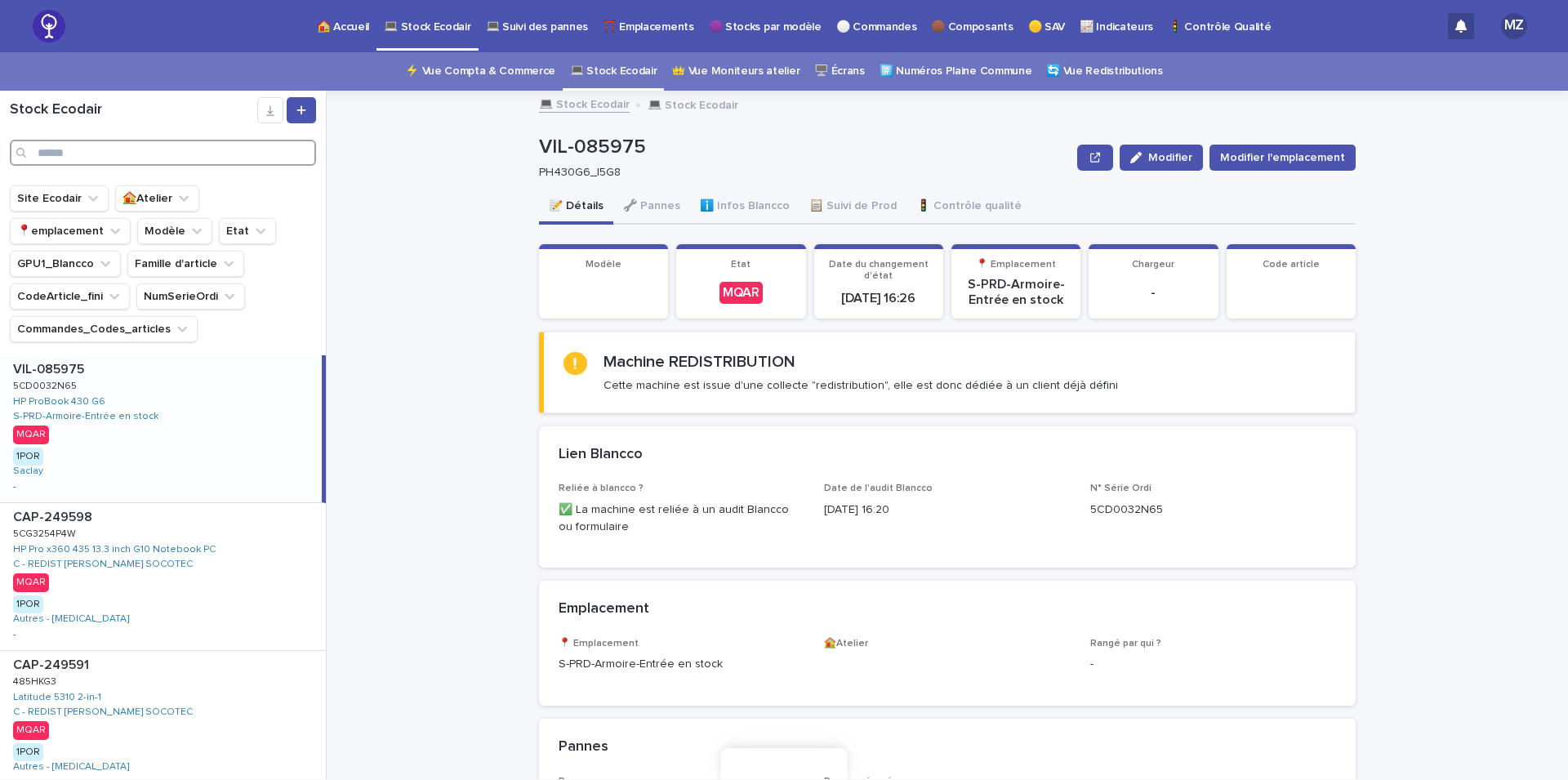 click at bounding box center (163, 153) 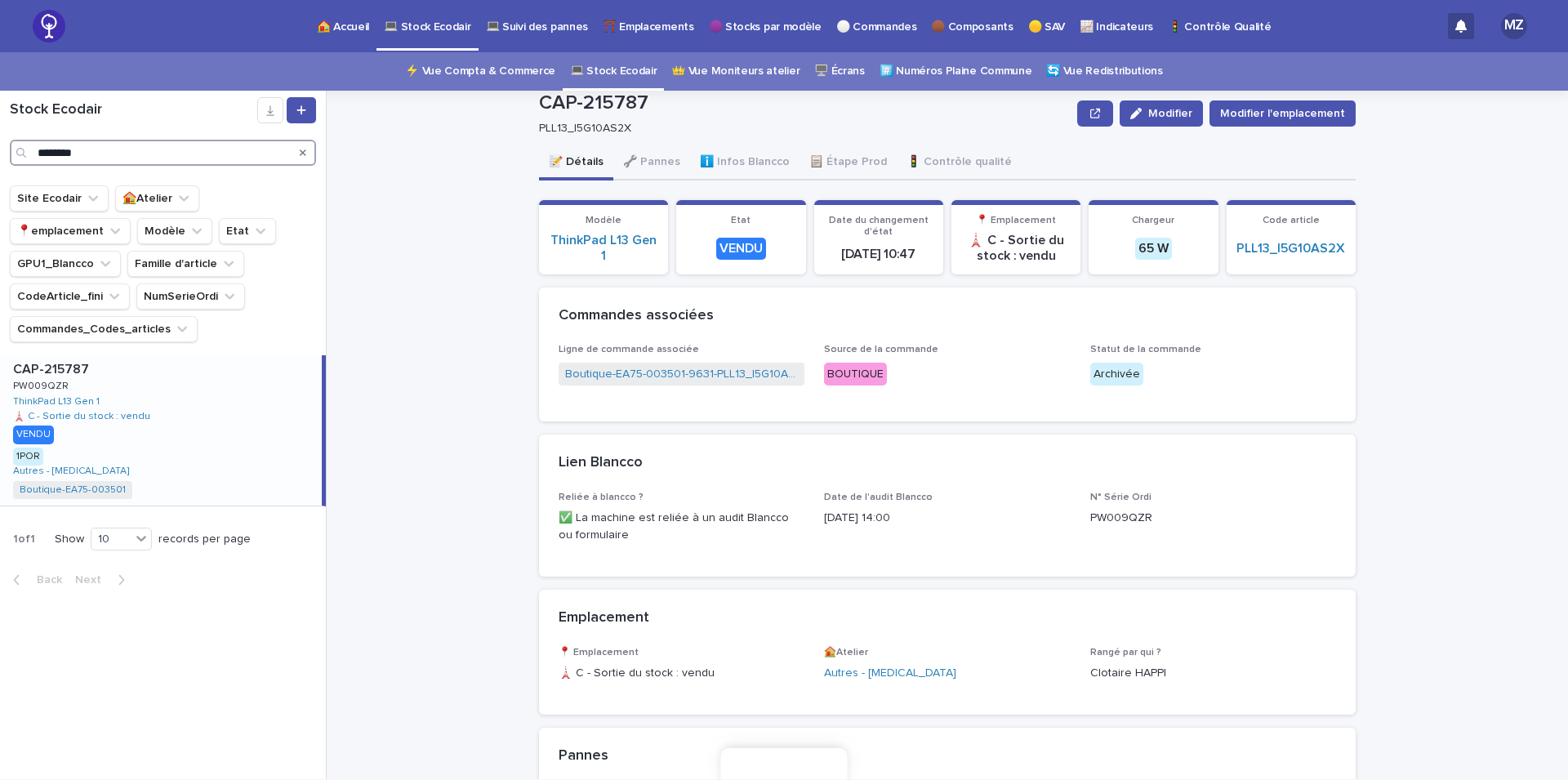 scroll, scrollTop: 69, scrollLeft: 0, axis: vertical 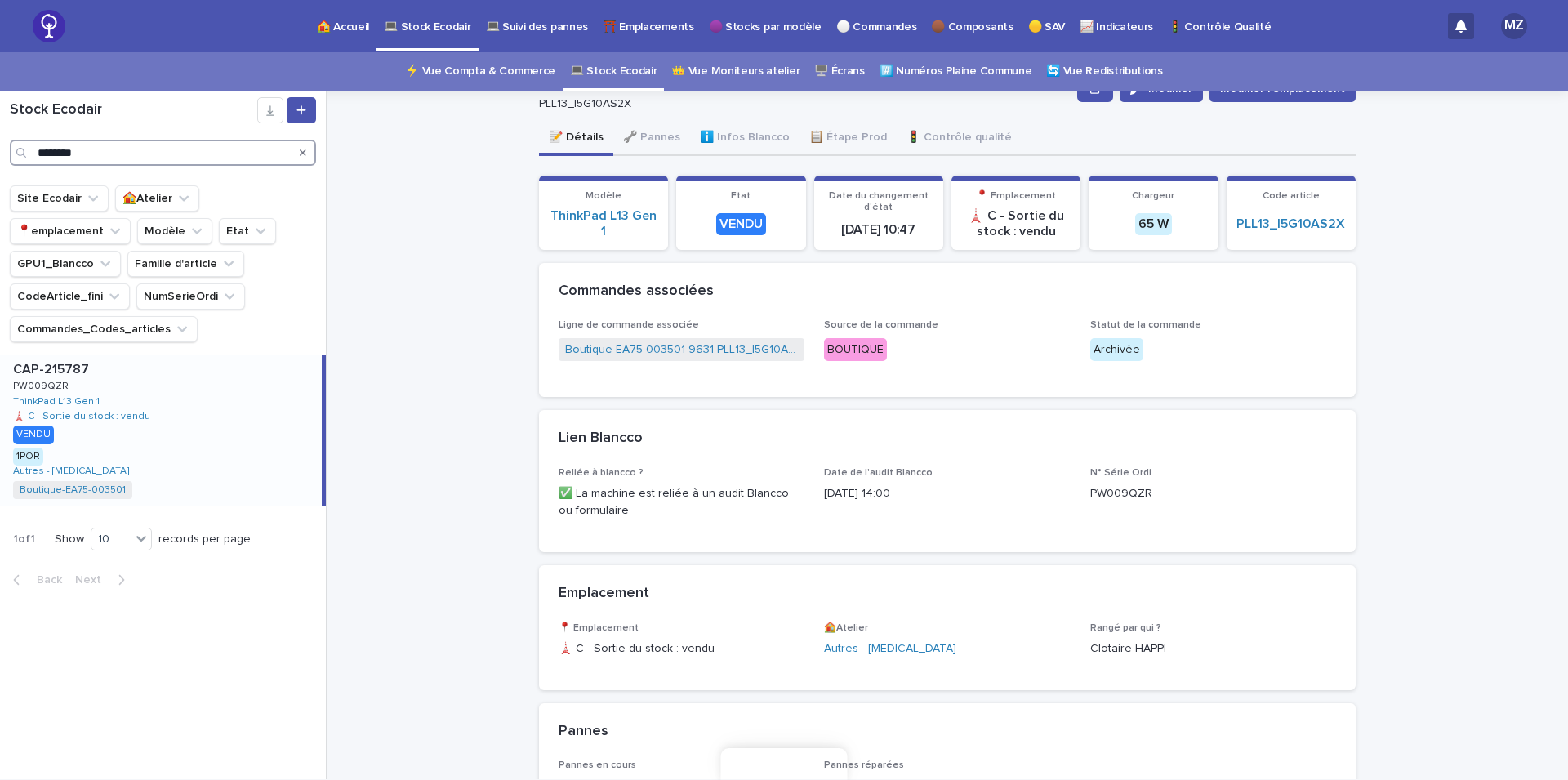 type on "********" 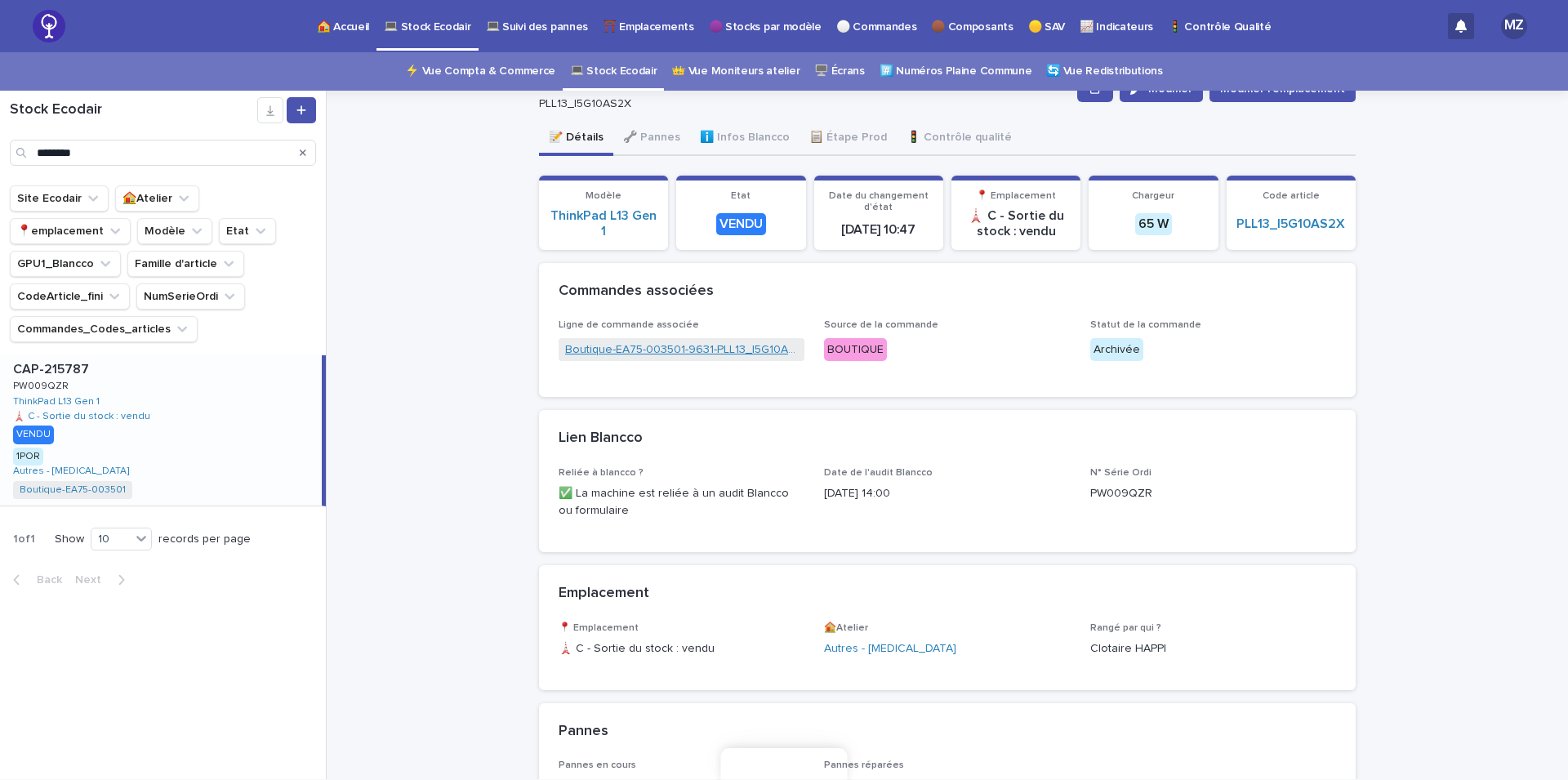 click on "Boutique-EA75-003501-9631-PLL13_I5G10AS2X" at bounding box center (681, 350) 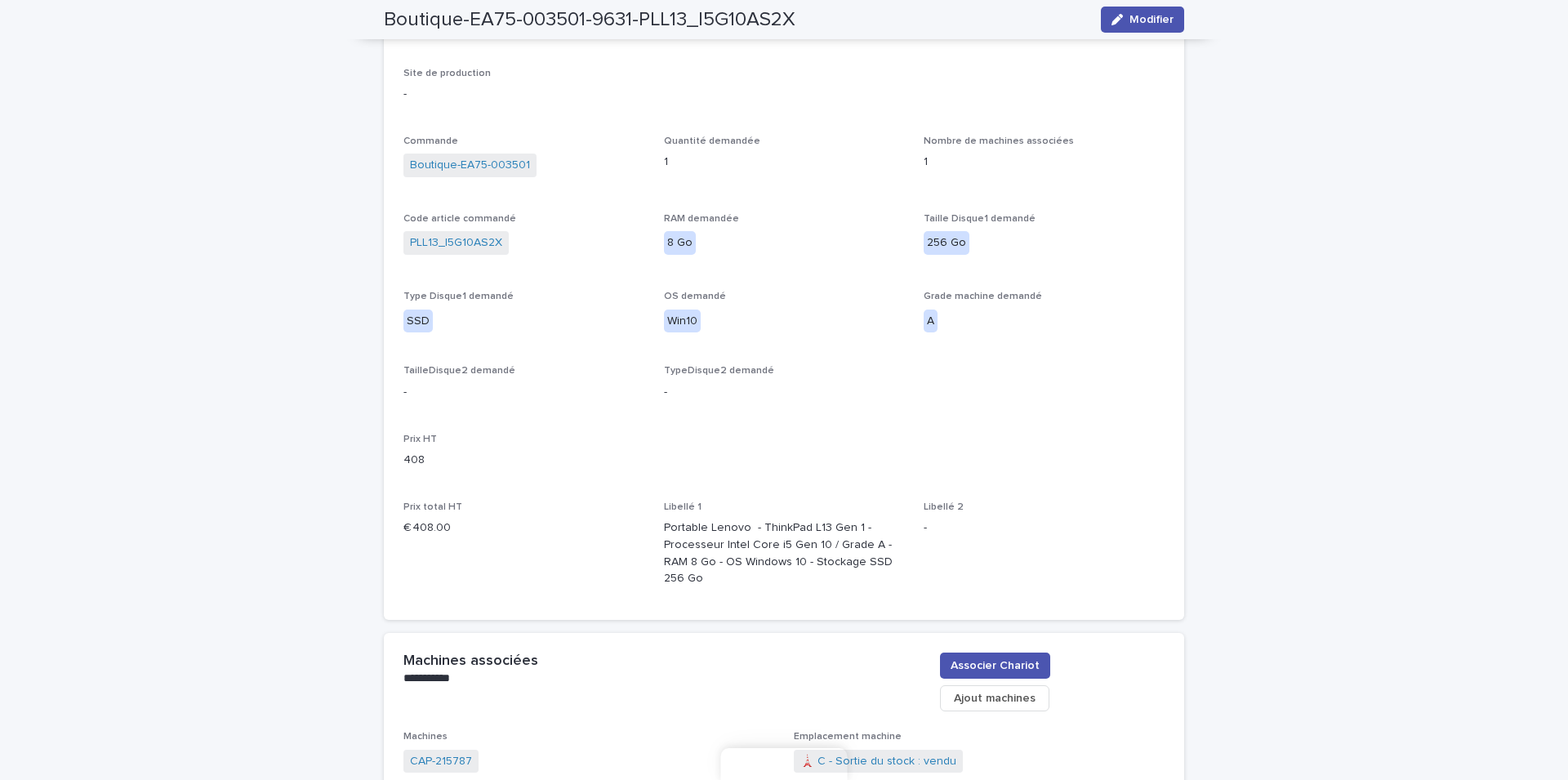 scroll, scrollTop: 189, scrollLeft: 0, axis: vertical 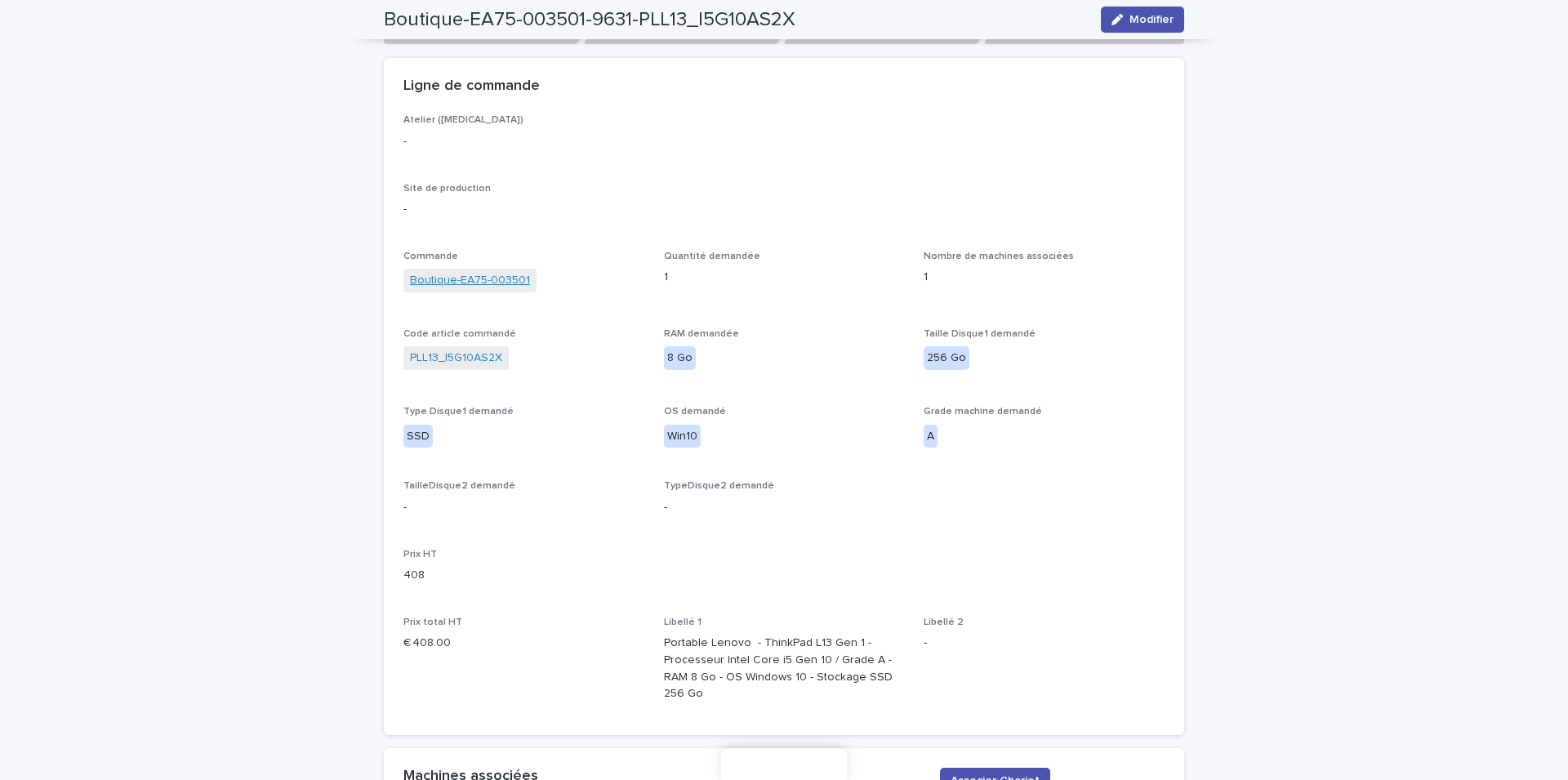 click on "Boutique-EA75-003501" at bounding box center (470, 280) 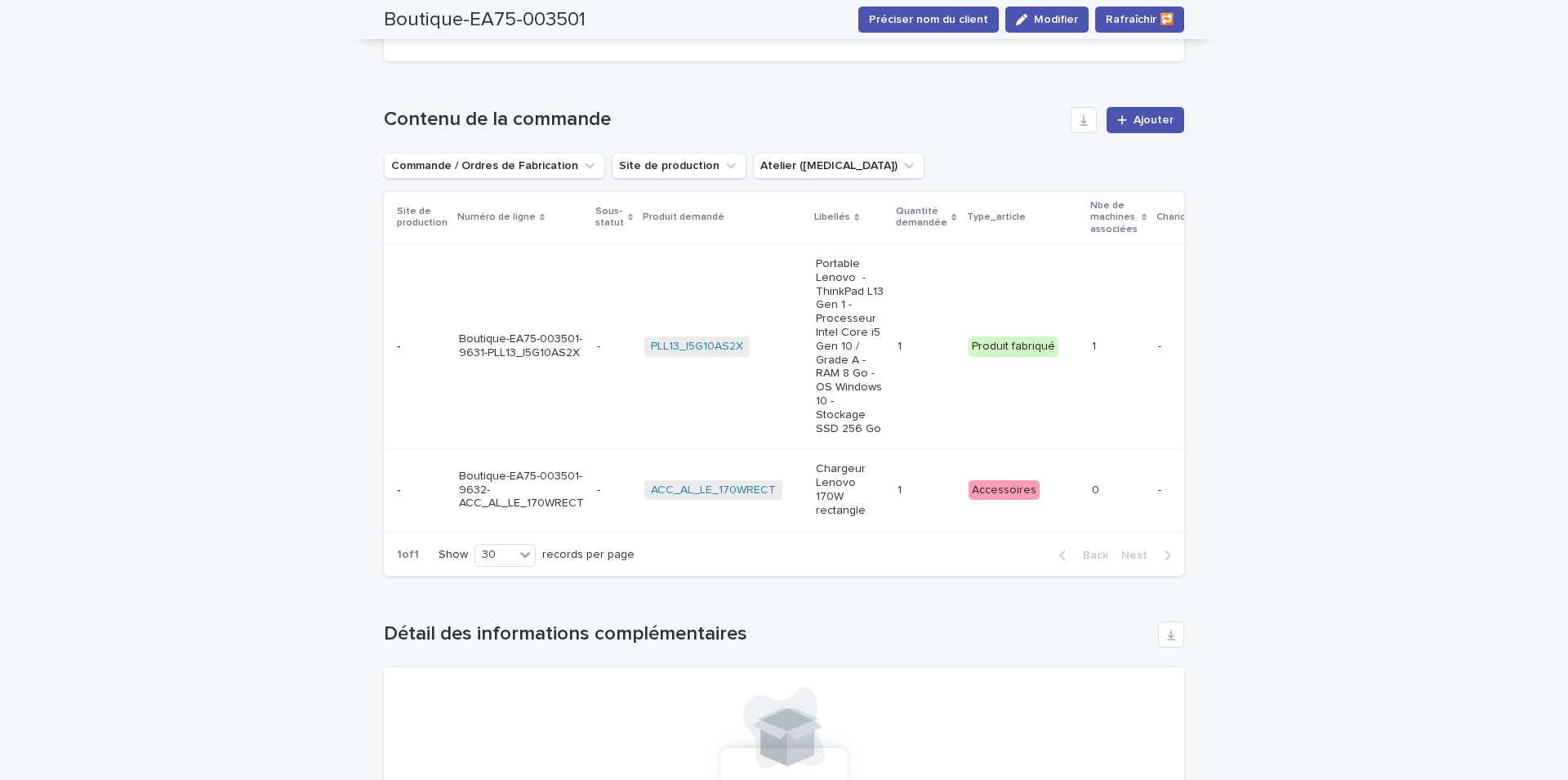 scroll, scrollTop: 1098, scrollLeft: 0, axis: vertical 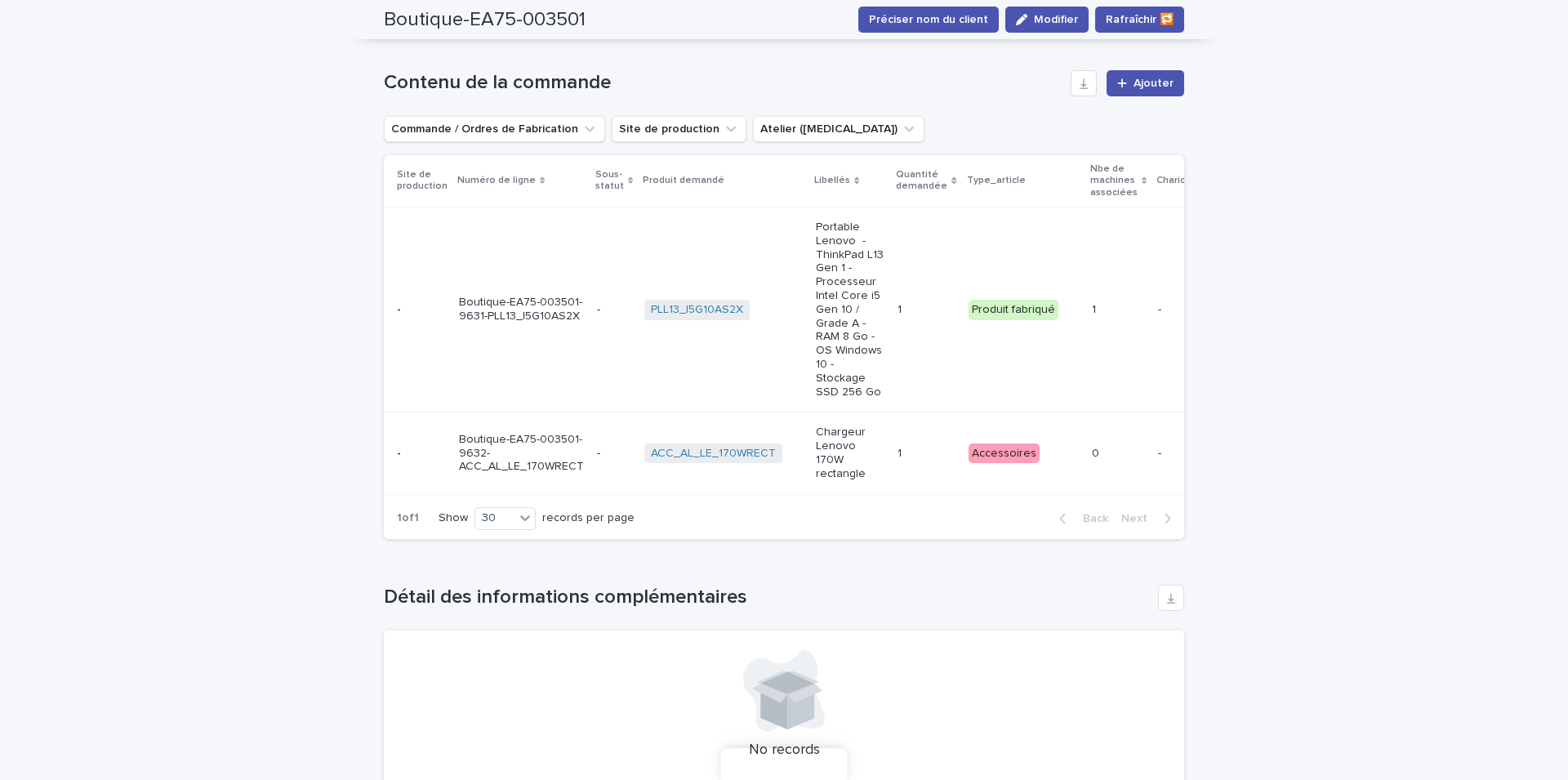 click on "1 1" at bounding box center (926, 310) 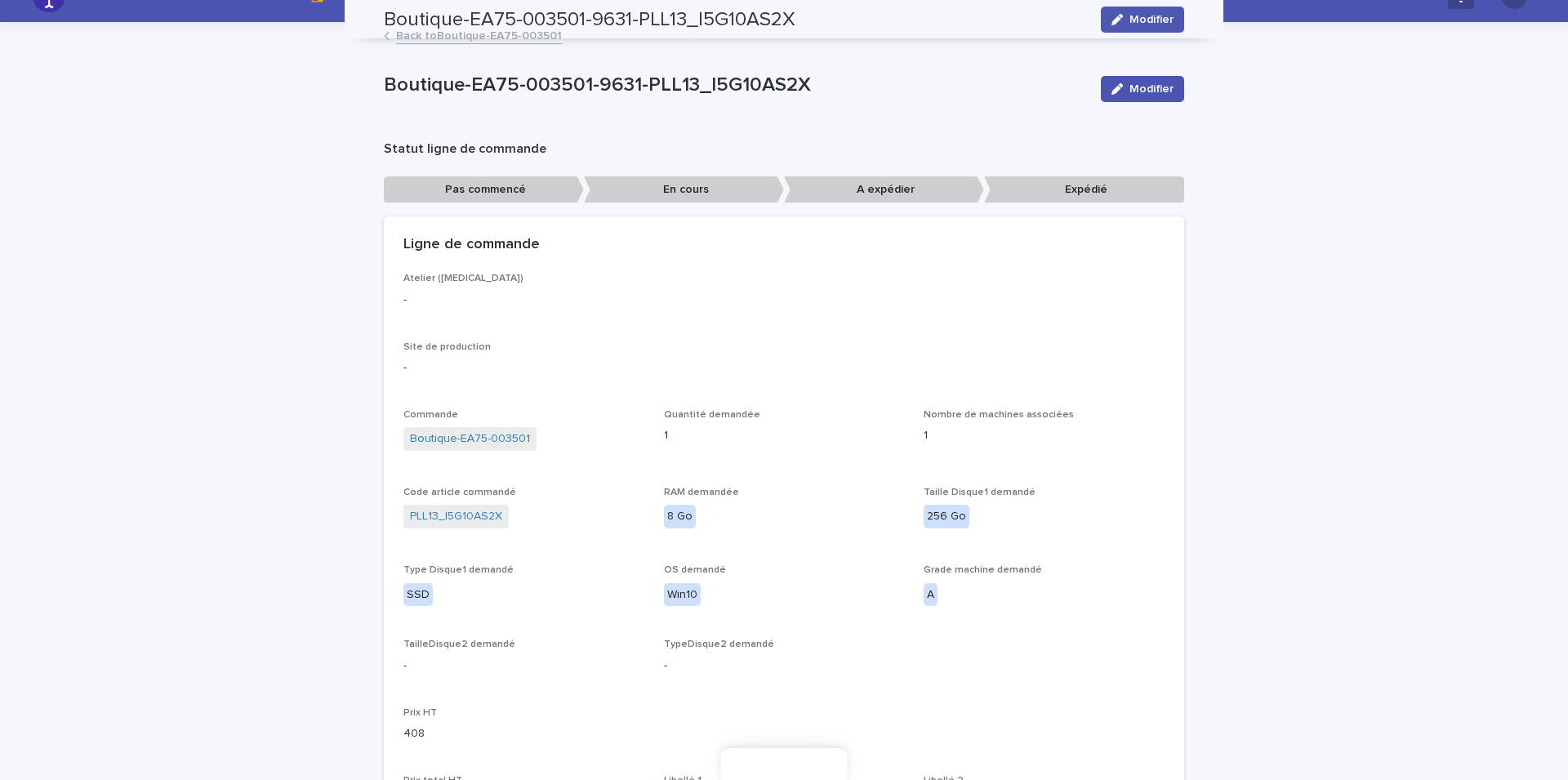scroll, scrollTop: 0, scrollLeft: 0, axis: both 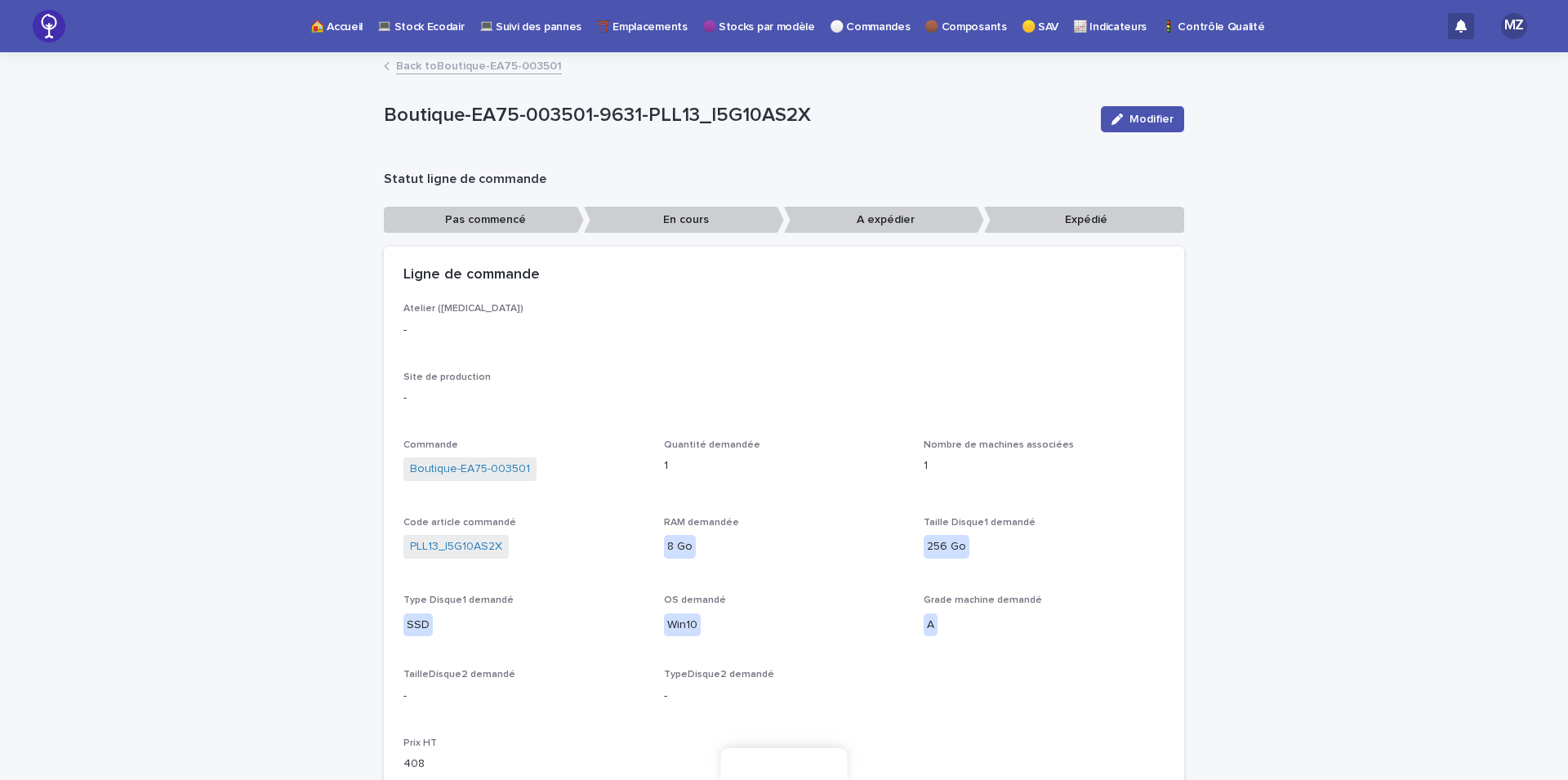 click on "Back to  Boutique-EA75-003501" at bounding box center [479, 65] 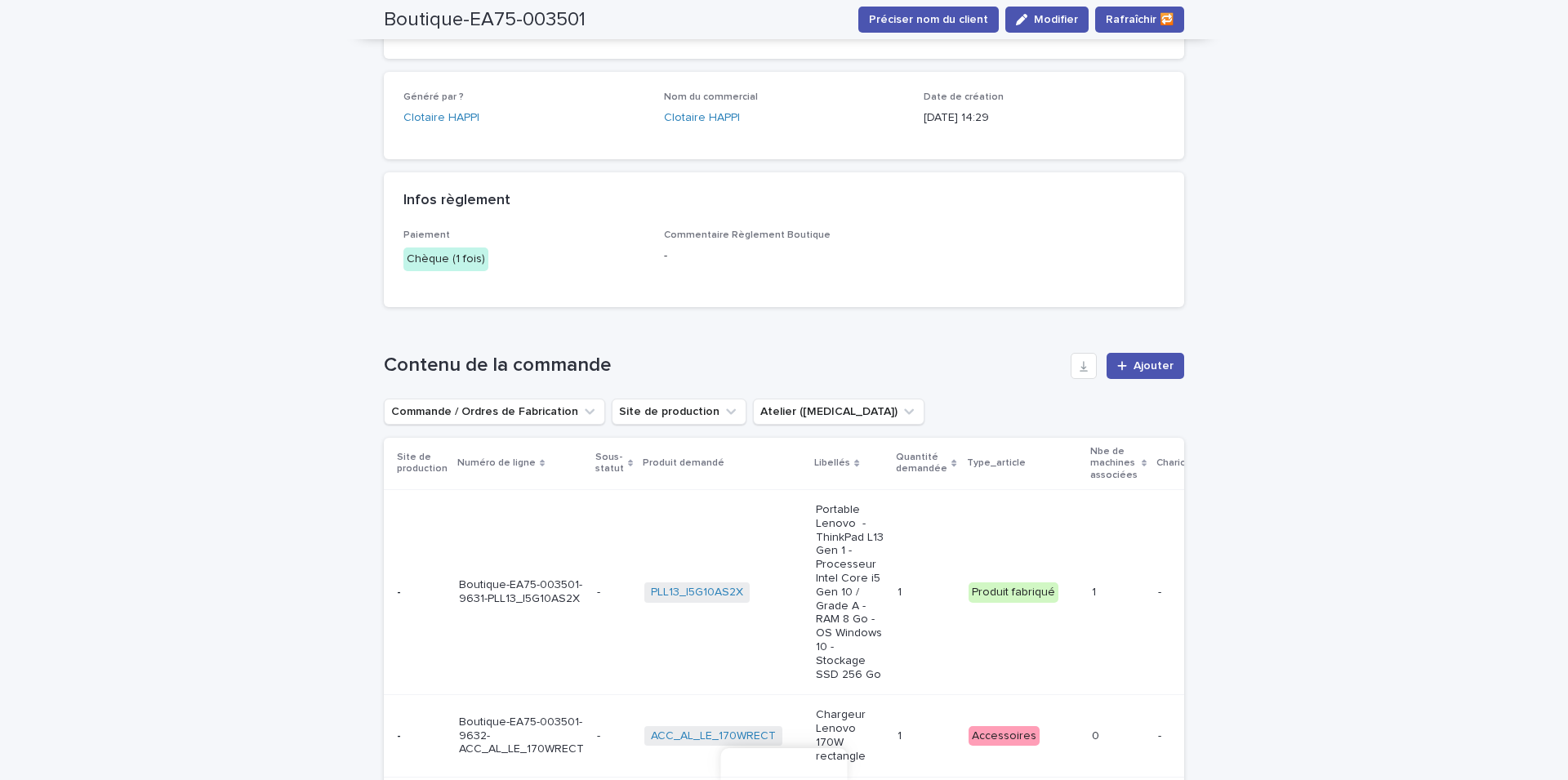scroll, scrollTop: 788, scrollLeft: 0, axis: vertical 